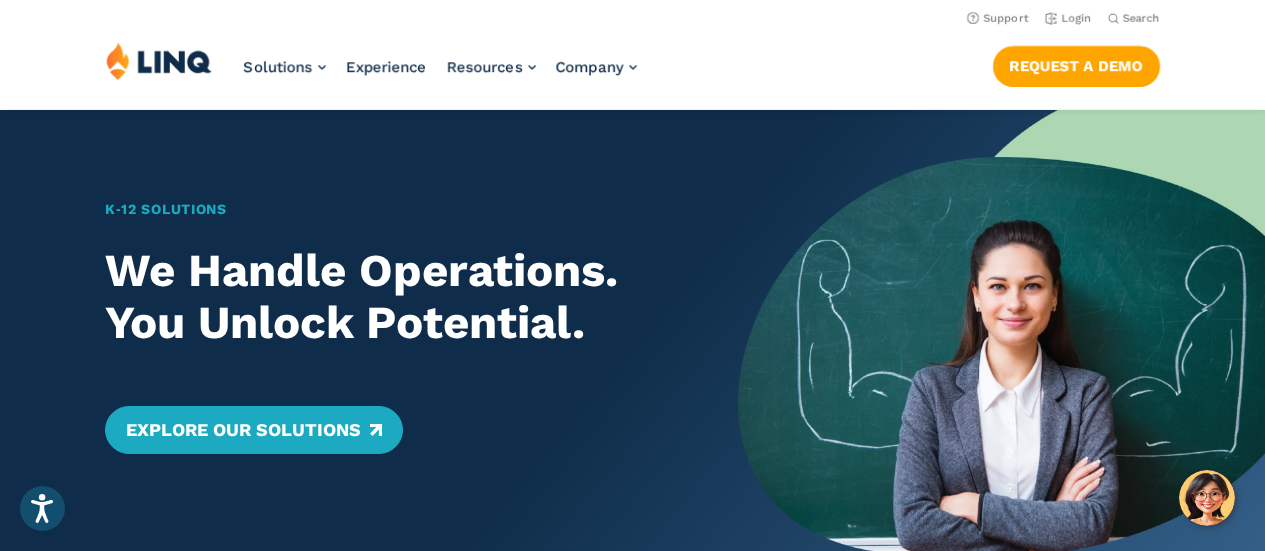 scroll, scrollTop: 0, scrollLeft: 0, axis: both 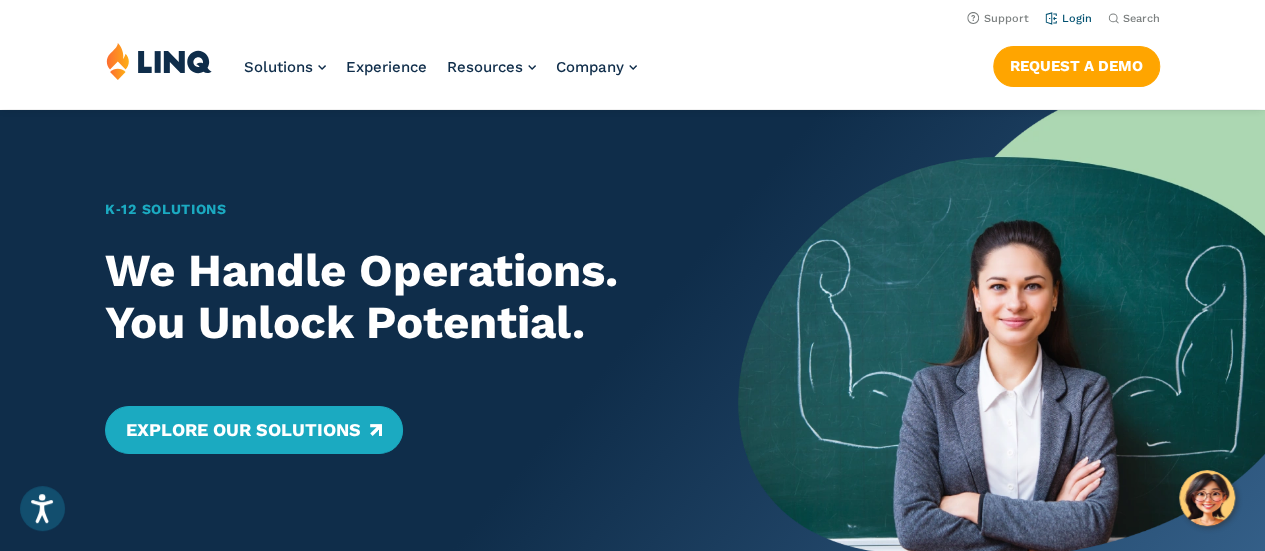 click on "Login" at bounding box center [1068, 18] 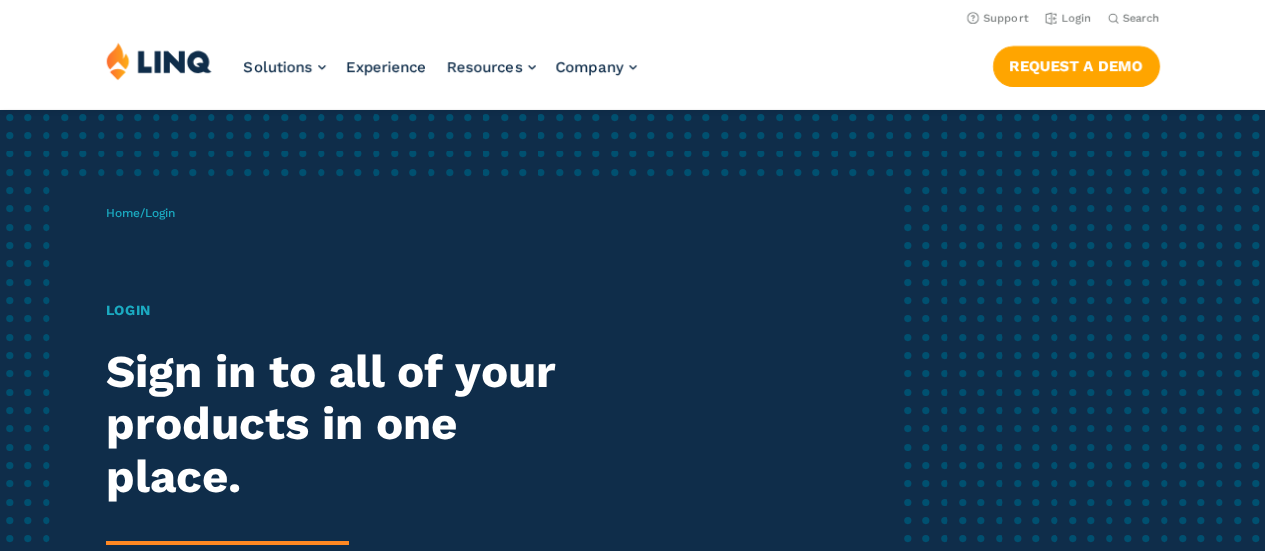 scroll, scrollTop: 0, scrollLeft: 0, axis: both 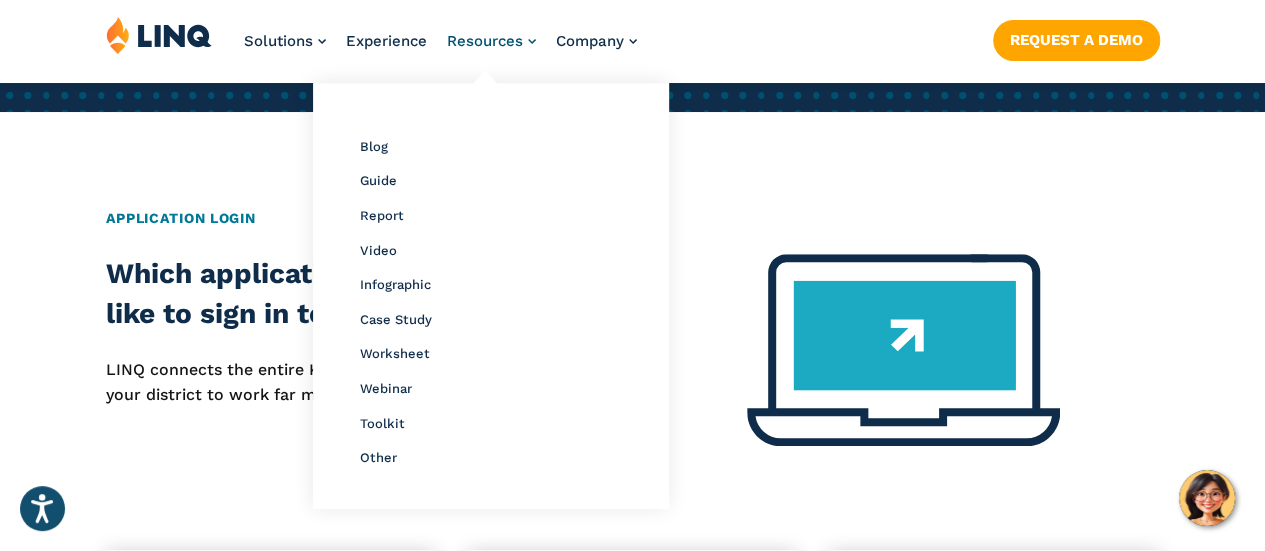 click on "Resources" at bounding box center [485, 41] 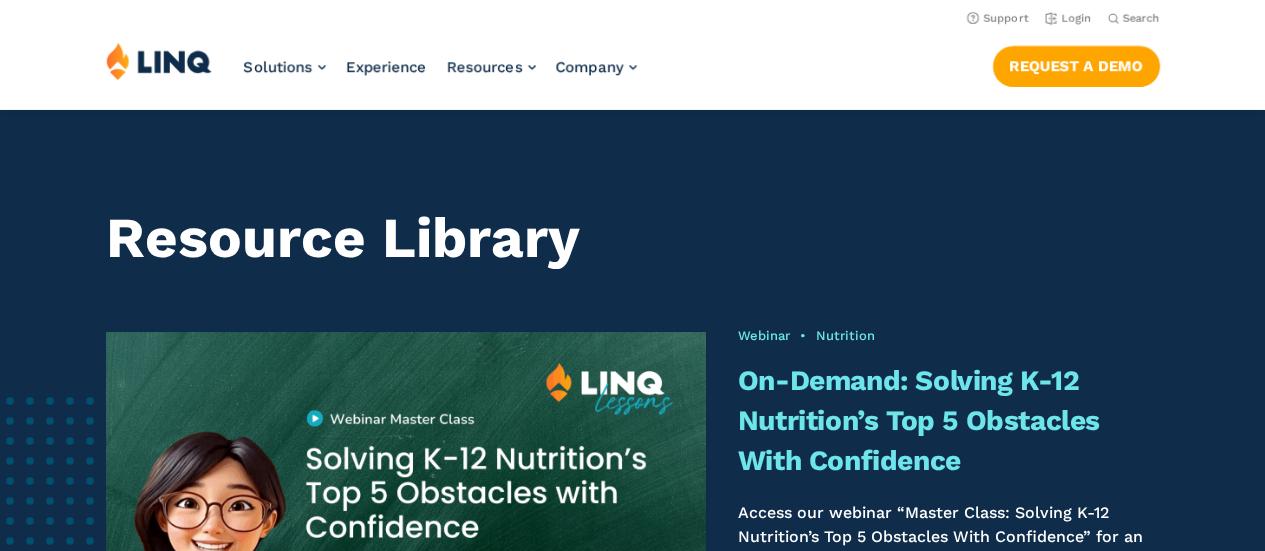 scroll, scrollTop: 0, scrollLeft: 0, axis: both 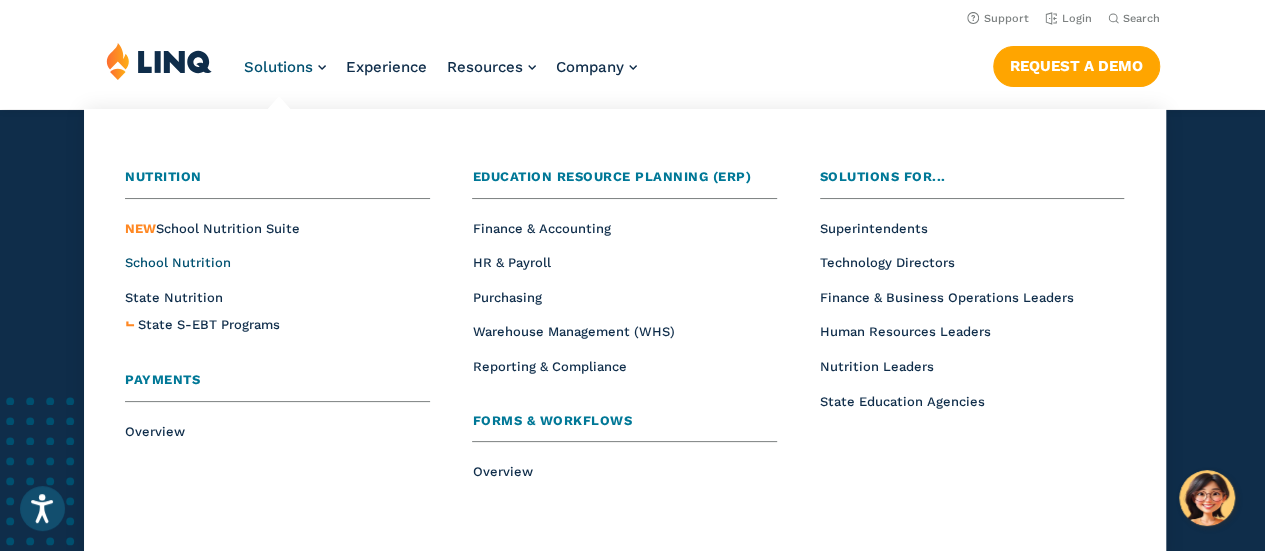 click on "School Nutrition" at bounding box center [178, 262] 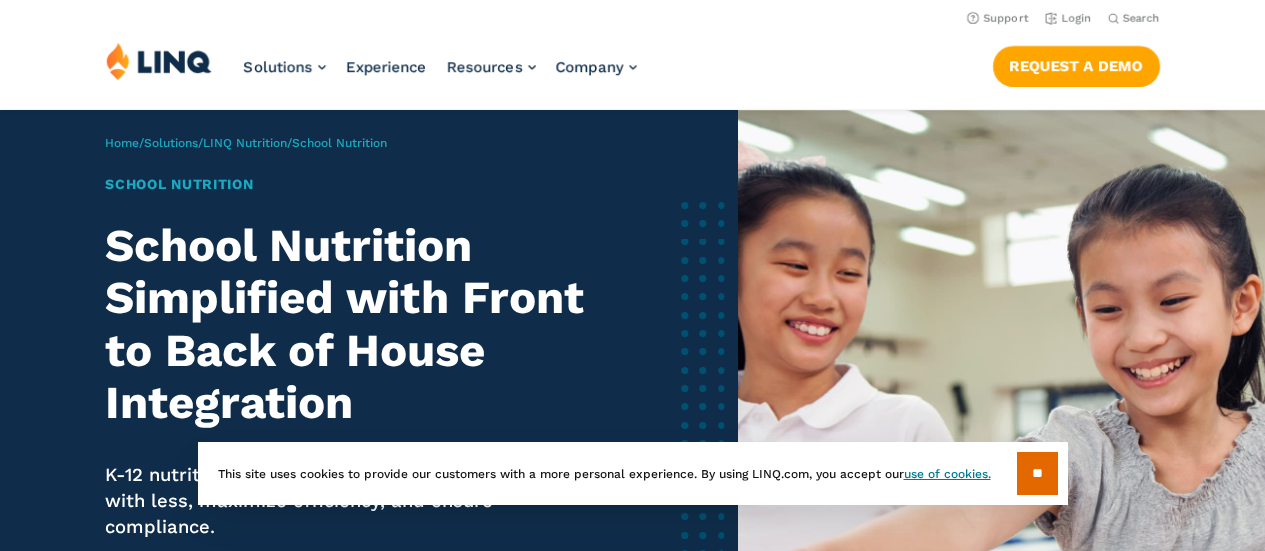 scroll, scrollTop: 0, scrollLeft: 0, axis: both 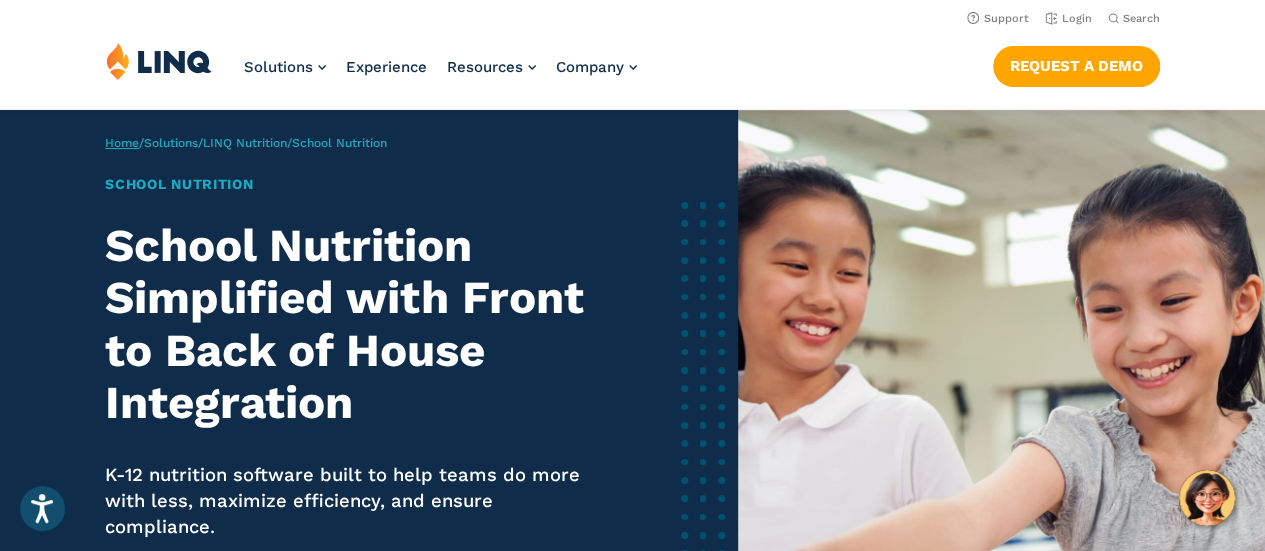 click on "Home" at bounding box center (122, 143) 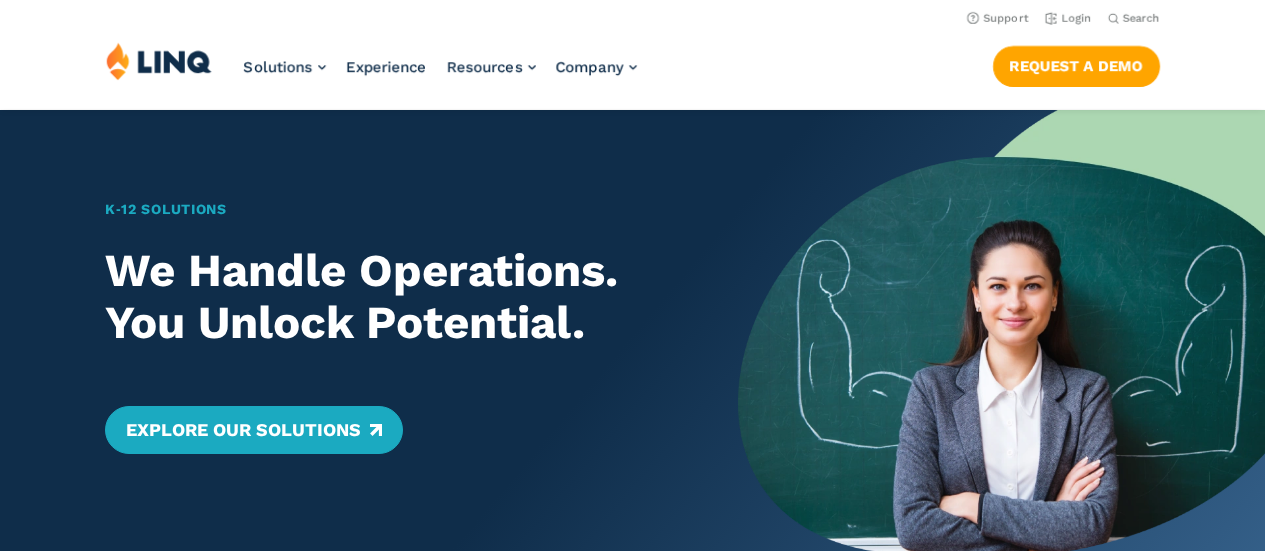 scroll, scrollTop: 0, scrollLeft: 0, axis: both 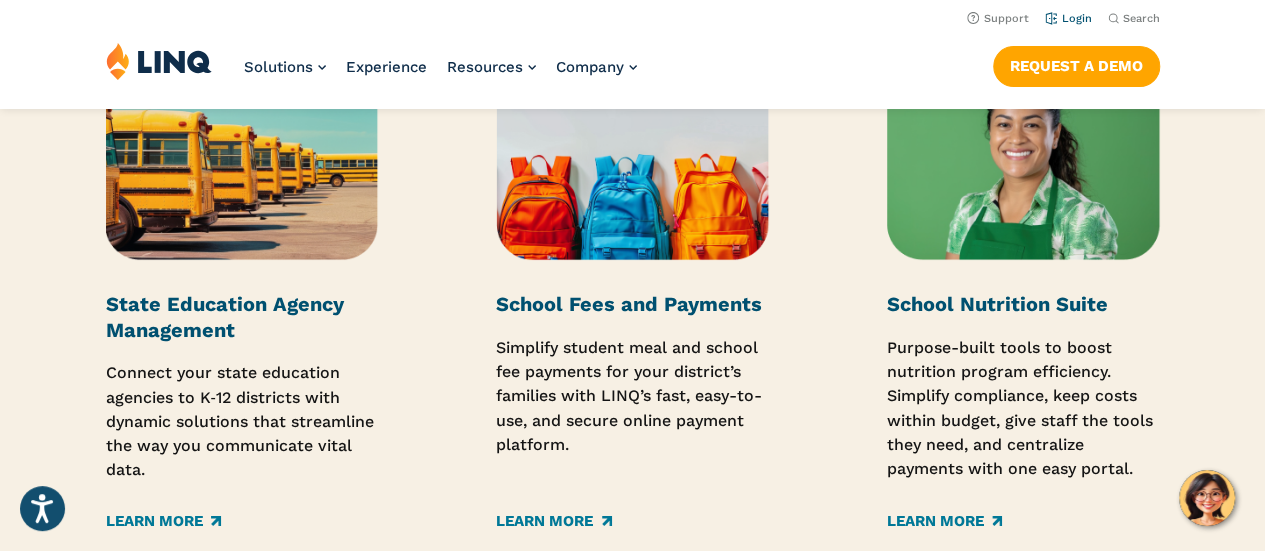 click on "Login" at bounding box center [1068, 18] 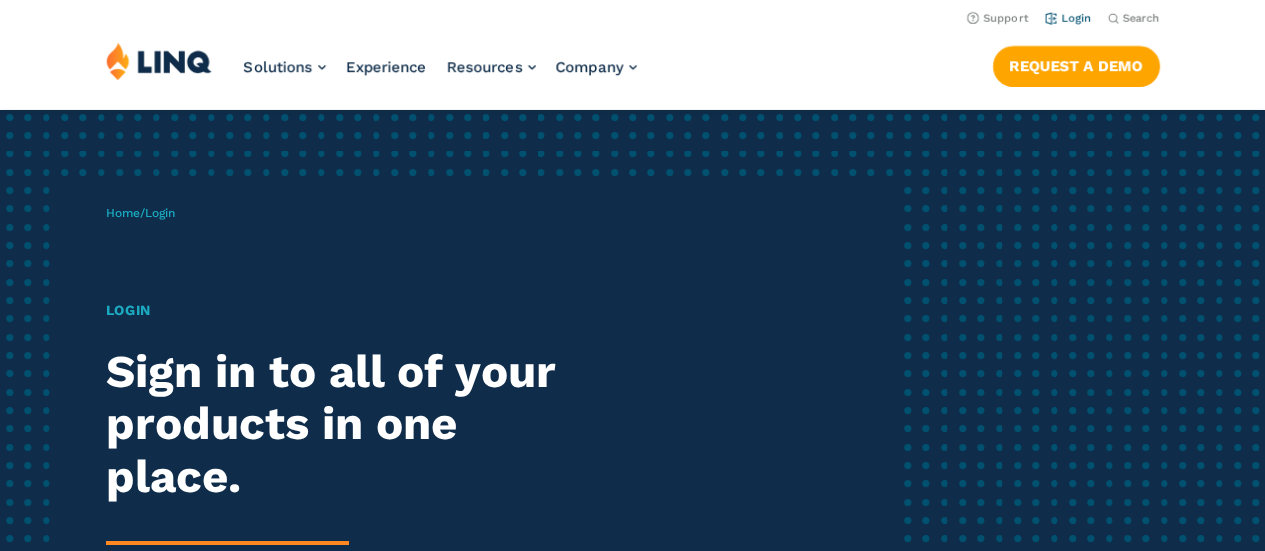 scroll, scrollTop: 0, scrollLeft: 0, axis: both 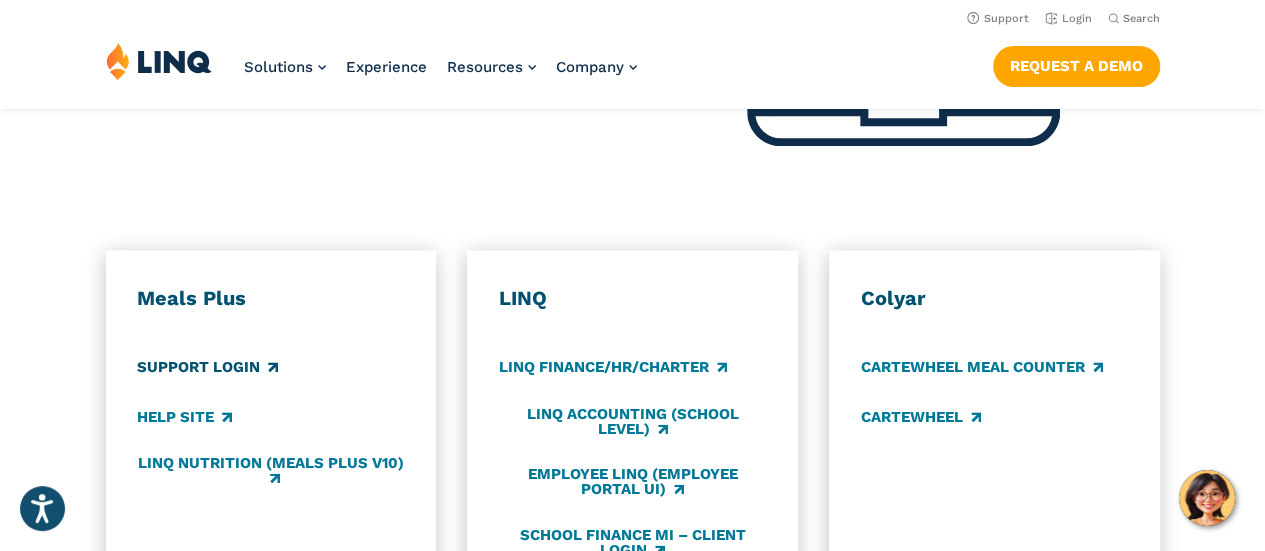 click on "Support Login" at bounding box center [207, 368] 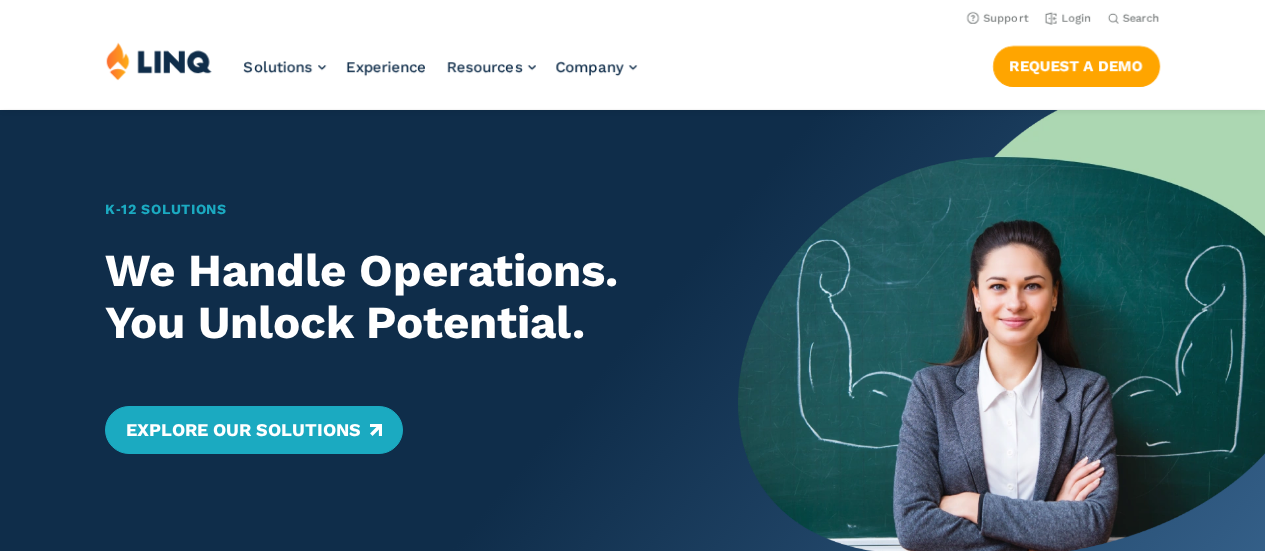 scroll, scrollTop: 0, scrollLeft: 0, axis: both 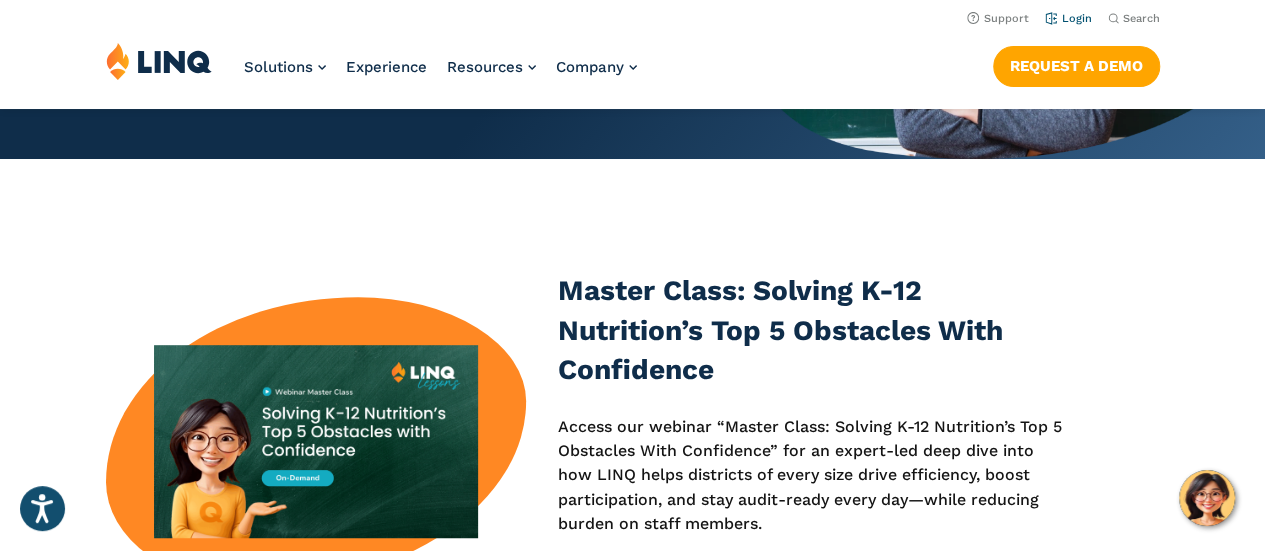 click on "Login" at bounding box center [1068, 18] 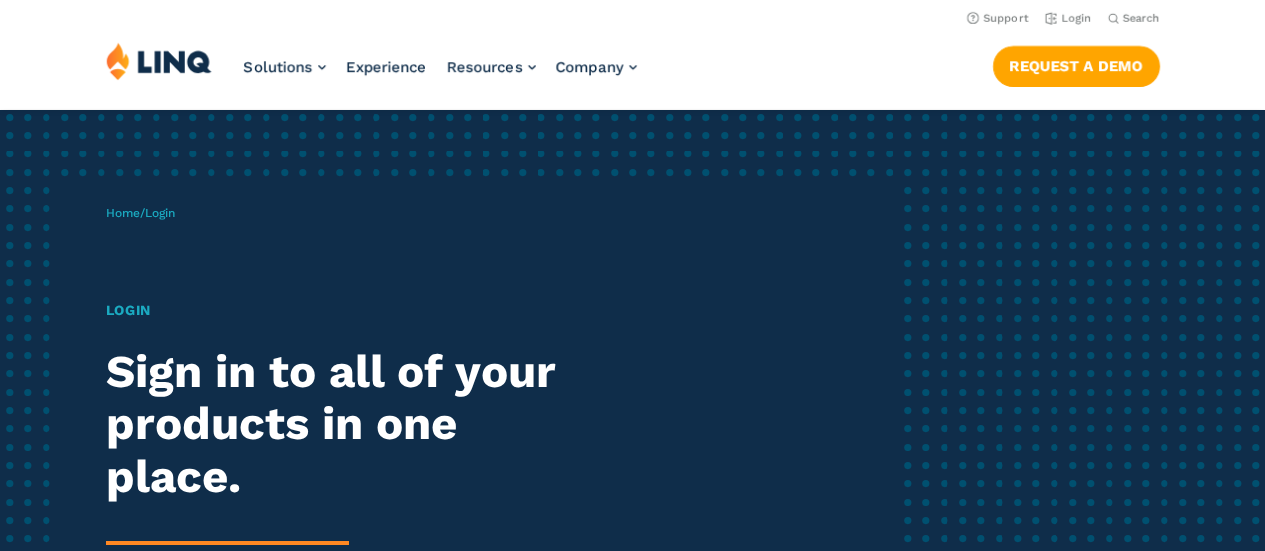 scroll, scrollTop: 0, scrollLeft: 0, axis: both 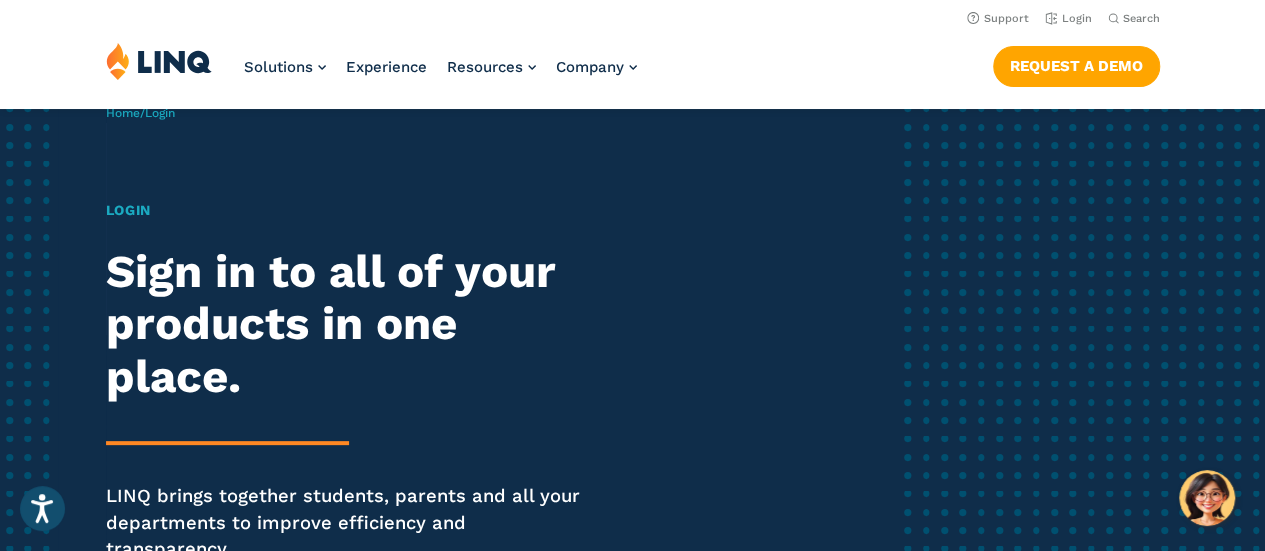 click on "Login" at bounding box center [160, 113] 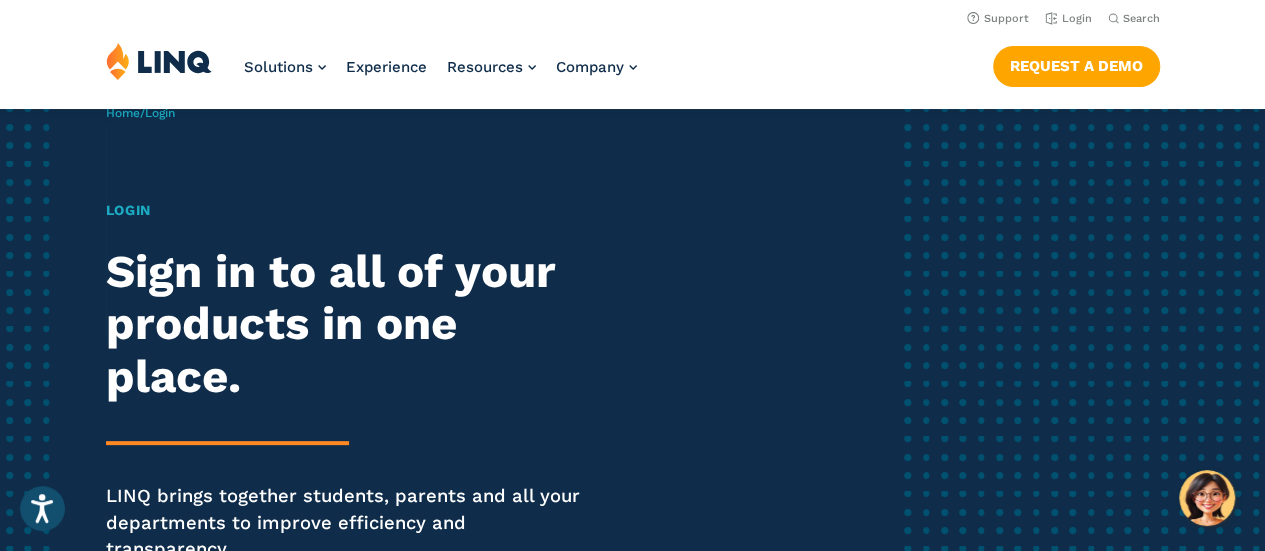 click on "Login" at bounding box center (349, 210) 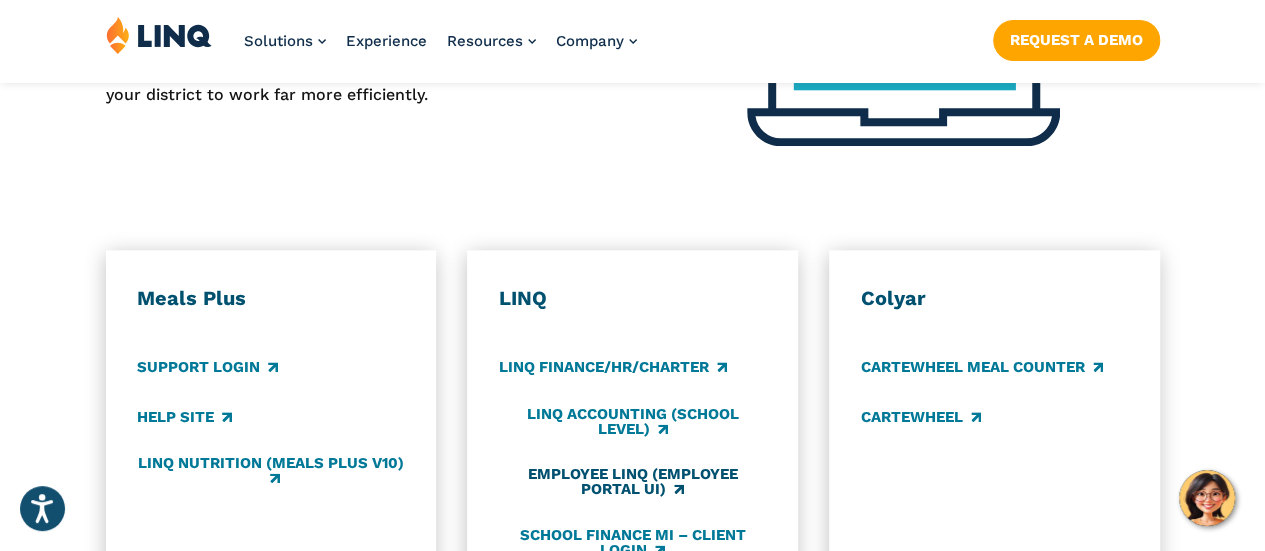 scroll, scrollTop: 1100, scrollLeft: 0, axis: vertical 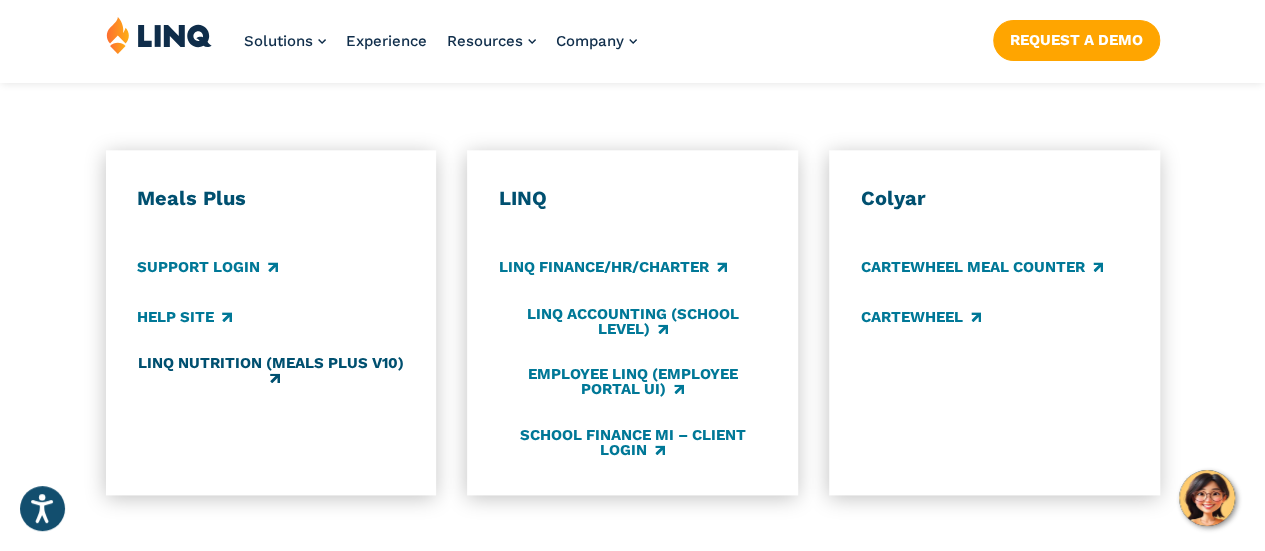 click on "LINQ Nutrition (Meals Plus v10)" at bounding box center (270, 371) 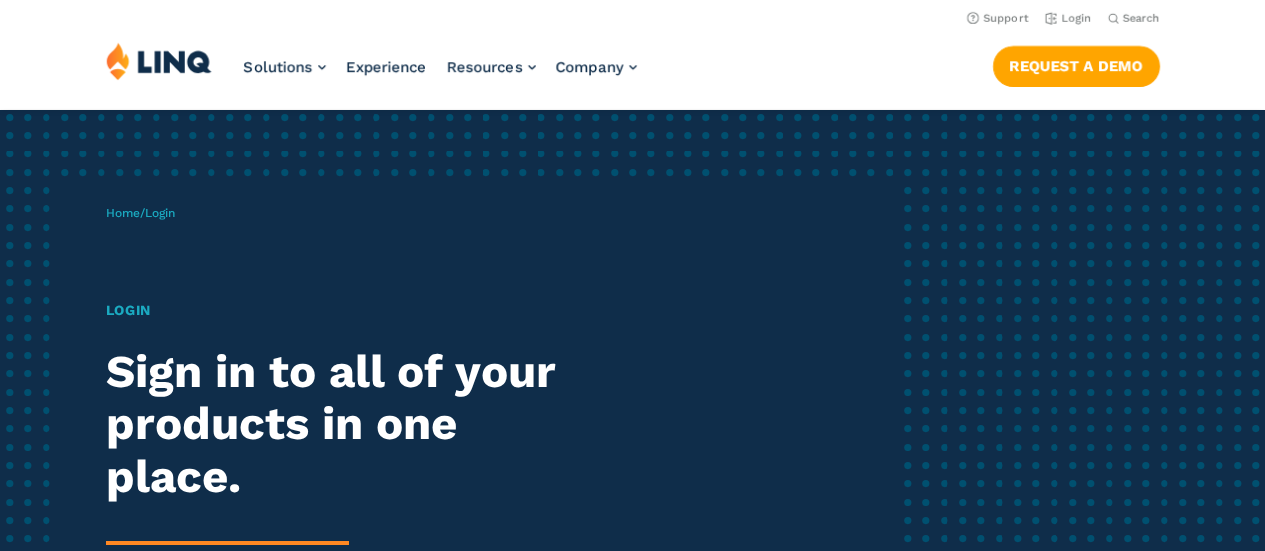 scroll, scrollTop: 1100, scrollLeft: 0, axis: vertical 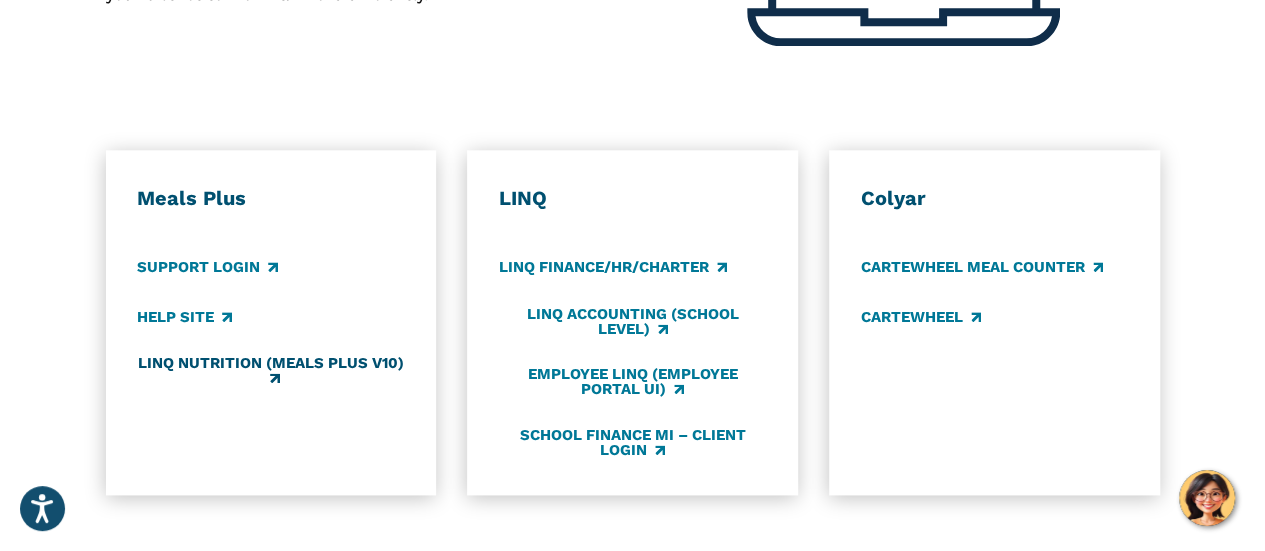 click on "LINQ Nutrition (Meals Plus v10)" at bounding box center [270, 371] 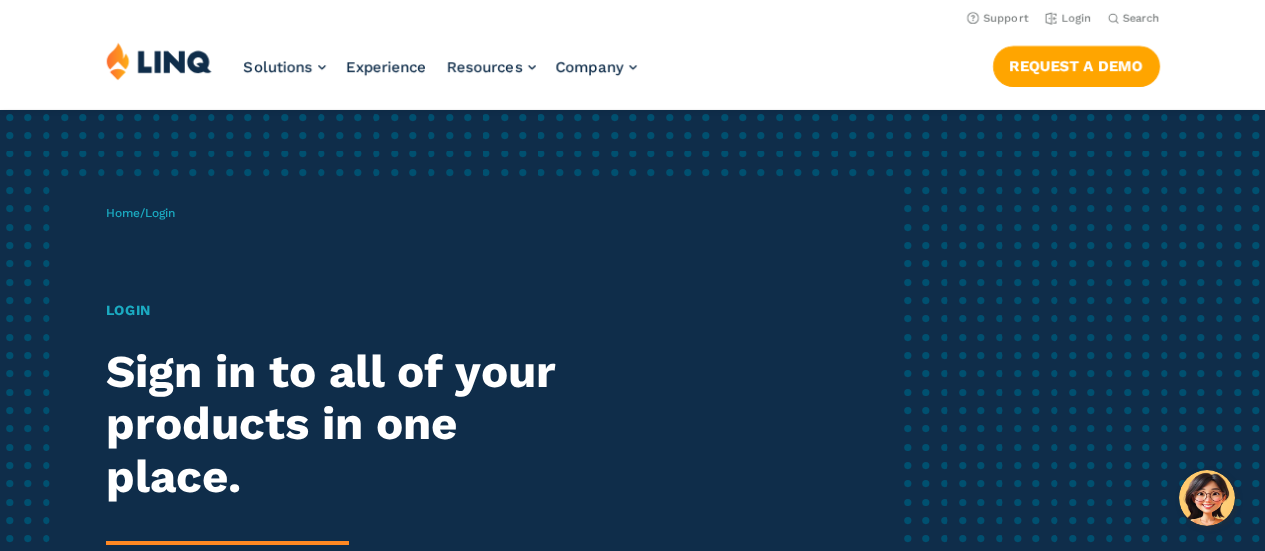 scroll, scrollTop: 1100, scrollLeft: 0, axis: vertical 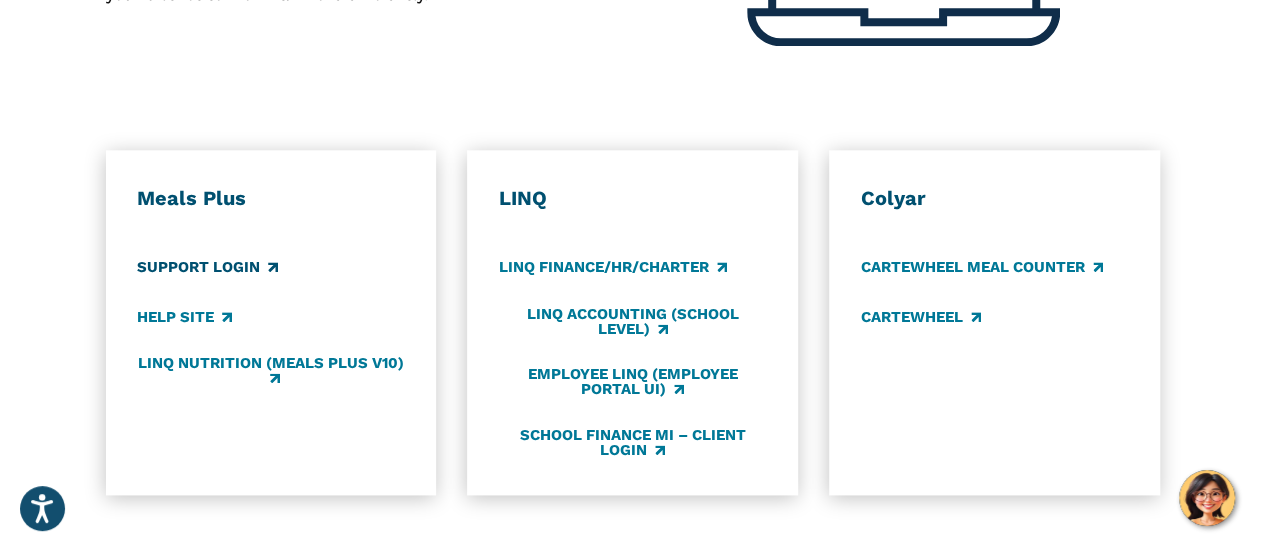 click on "Support Login" at bounding box center (207, 268) 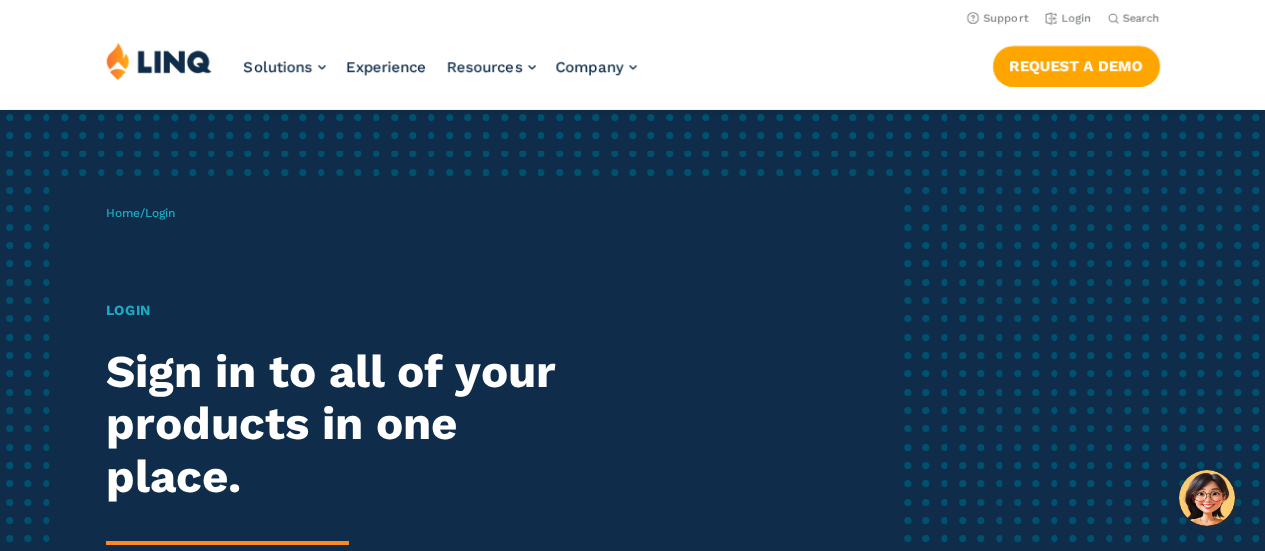 scroll, scrollTop: 1100, scrollLeft: 0, axis: vertical 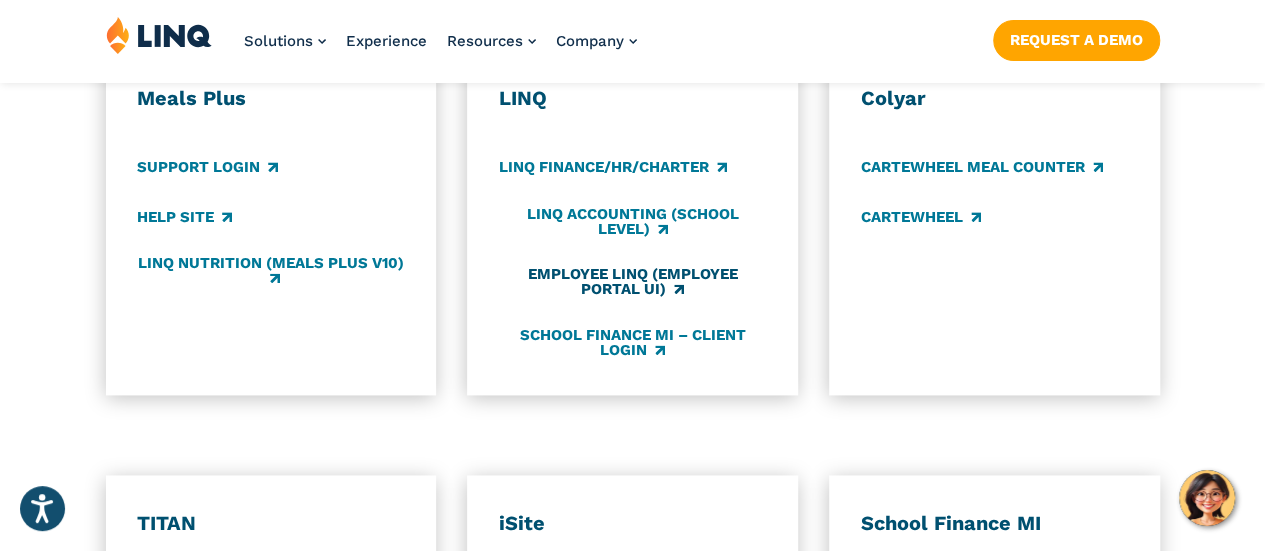 click on "Employee LINQ (Employee Portal UI)" at bounding box center [632, 282] 